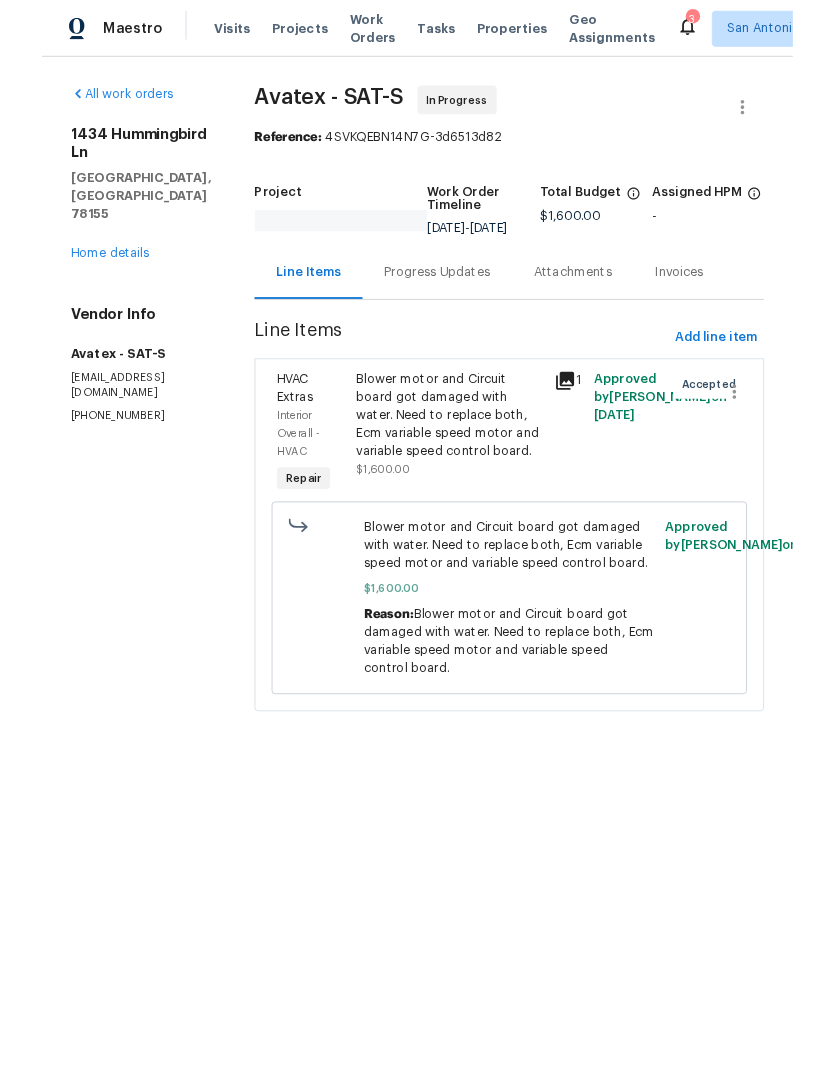 scroll, scrollTop: 0, scrollLeft: 0, axis: both 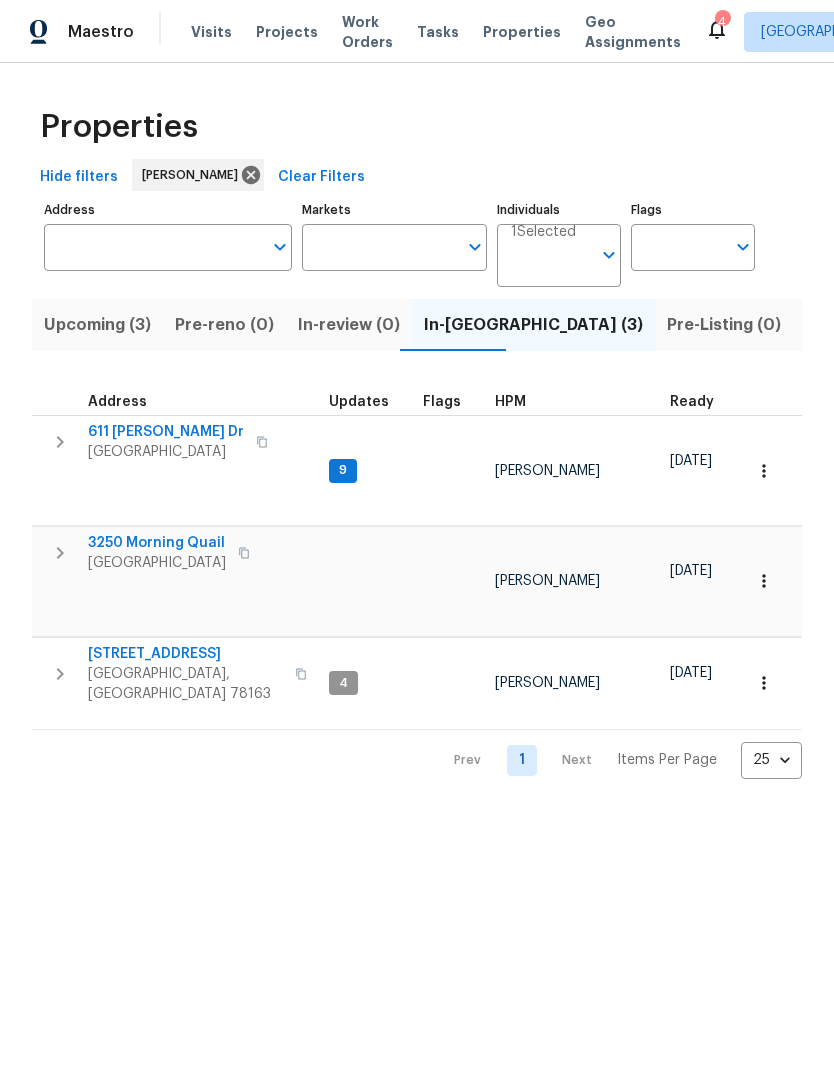 click 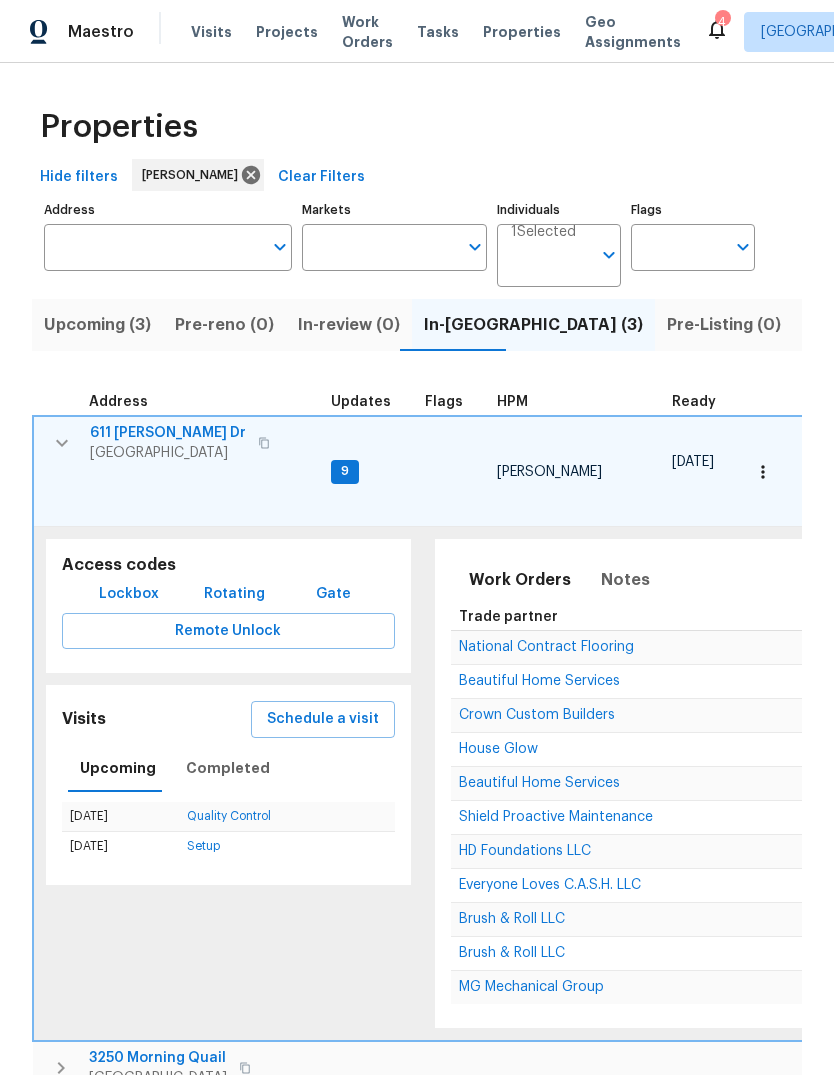scroll, scrollTop: 0, scrollLeft: 0, axis: both 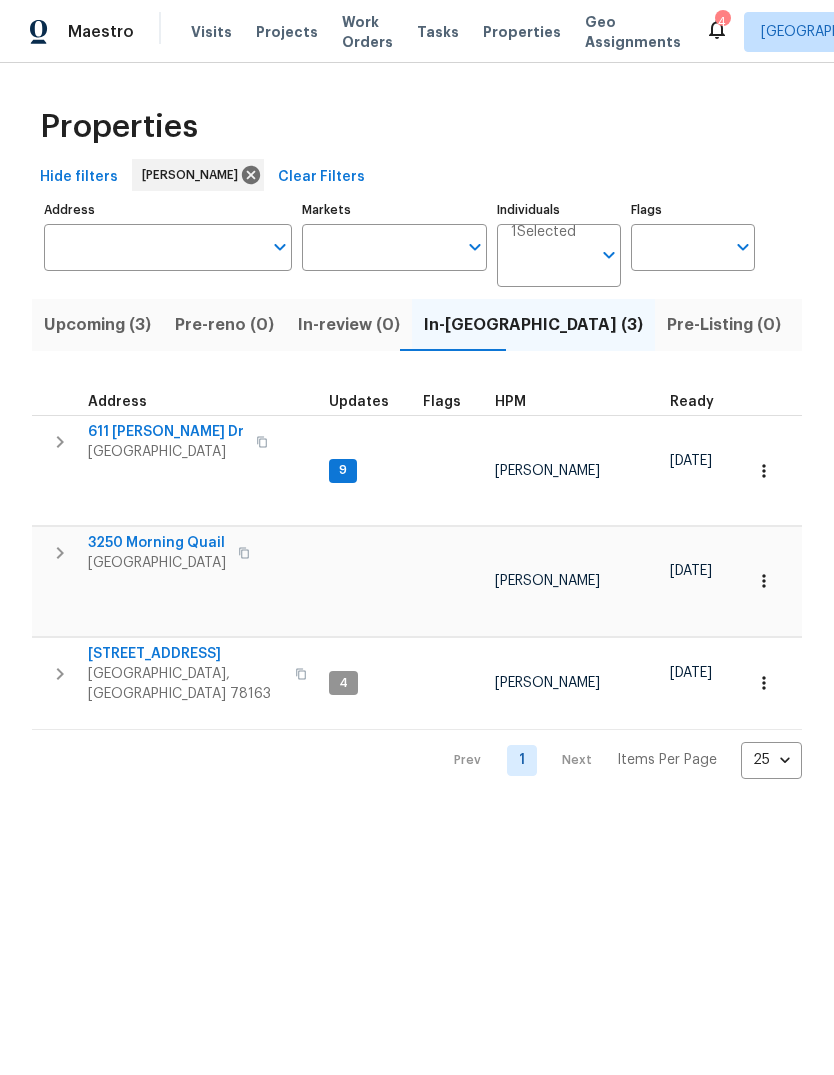 click 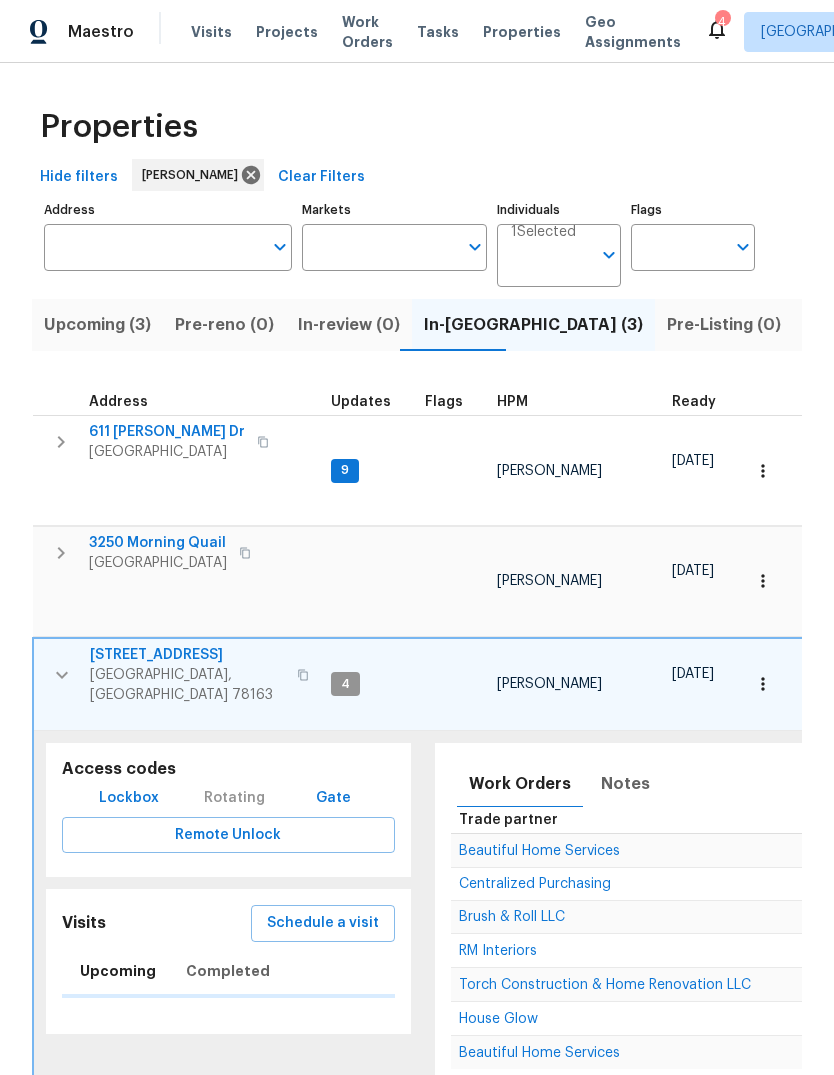 scroll, scrollTop: 0, scrollLeft: 0, axis: both 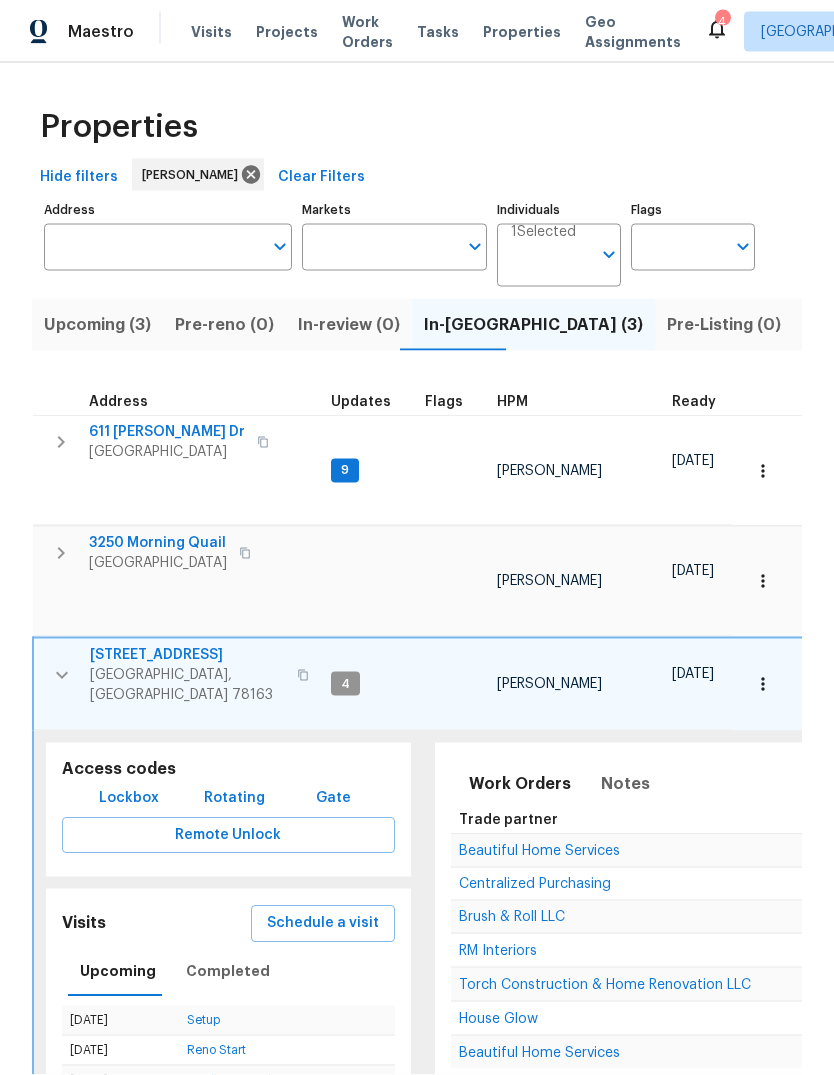 click 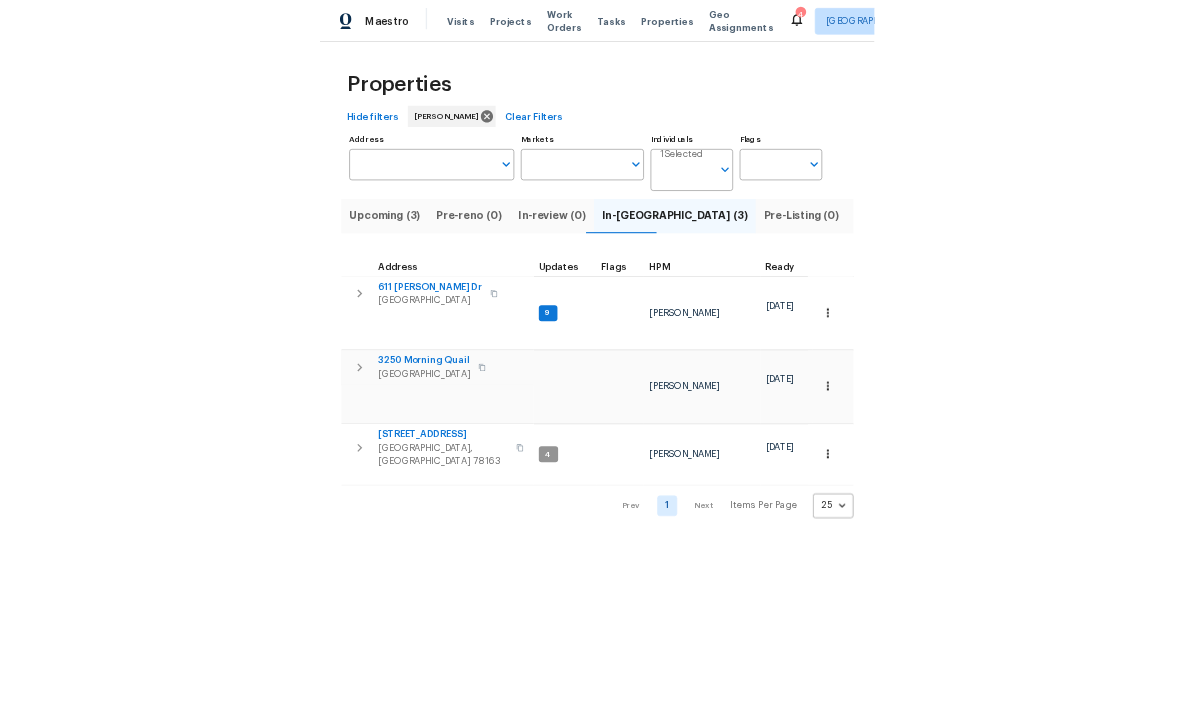 scroll, scrollTop: 0, scrollLeft: 0, axis: both 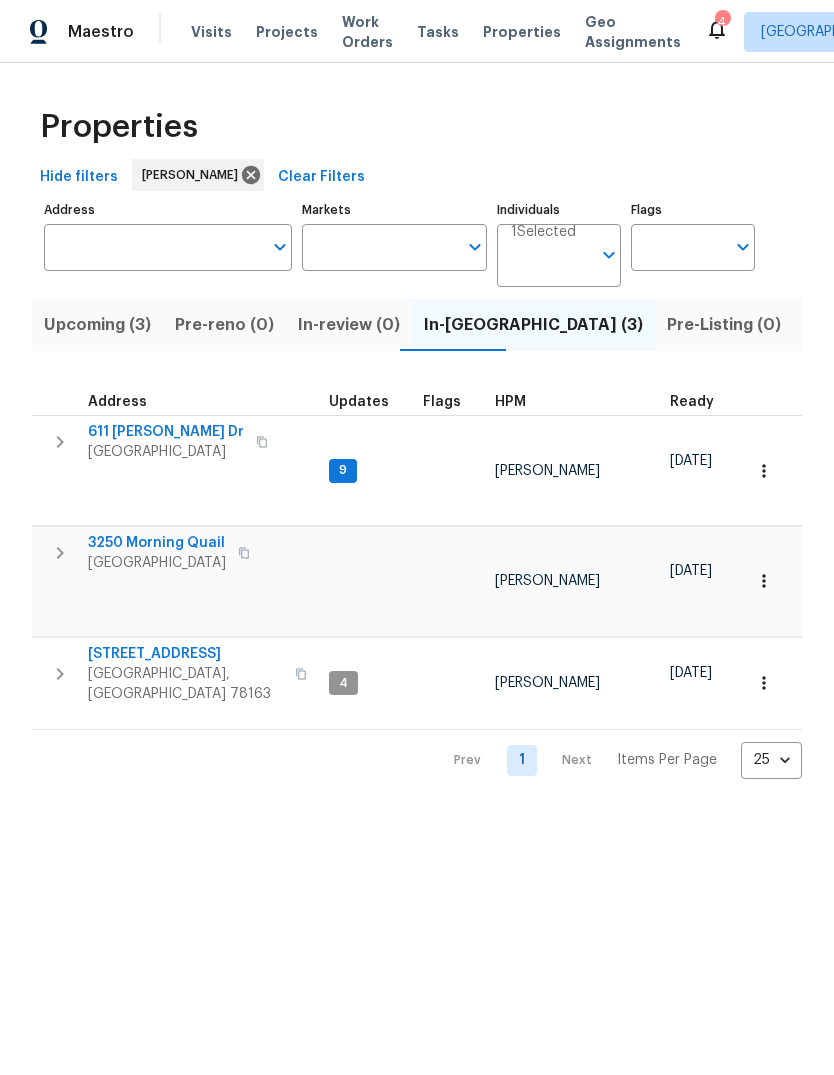 click 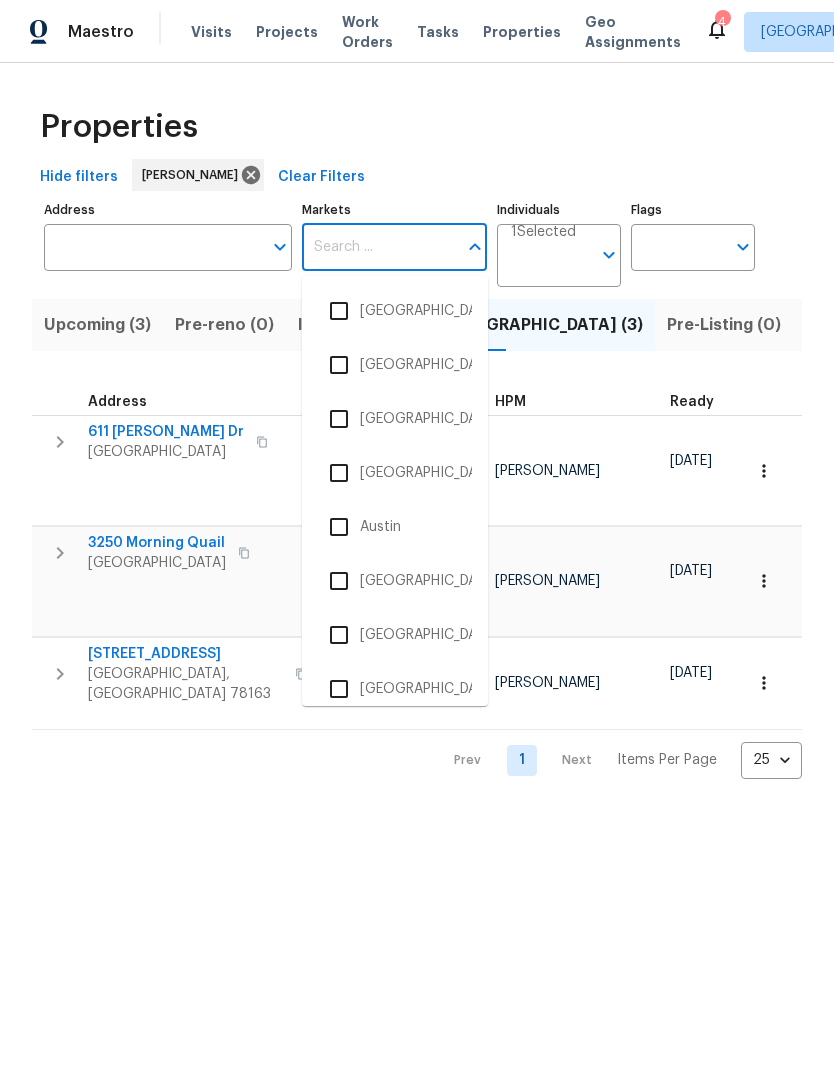click on "Hide filters Chris Fuentes Clear Filters" at bounding box center (417, 177) 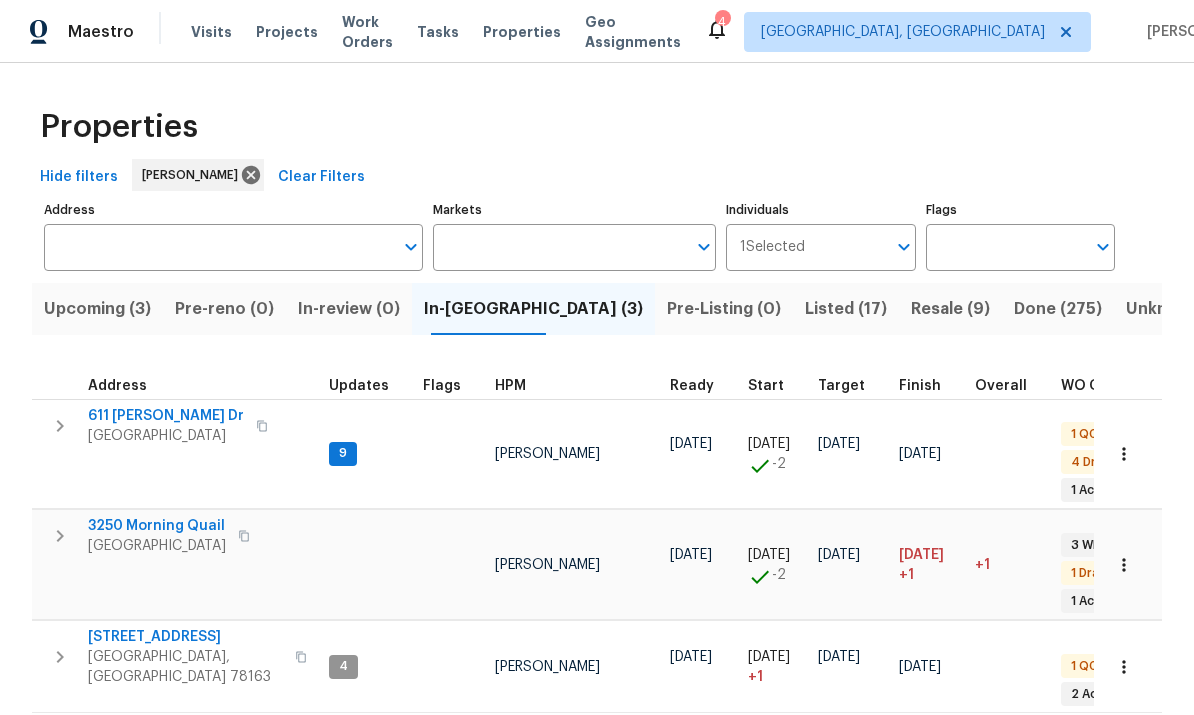 scroll, scrollTop: 16, scrollLeft: -1, axis: both 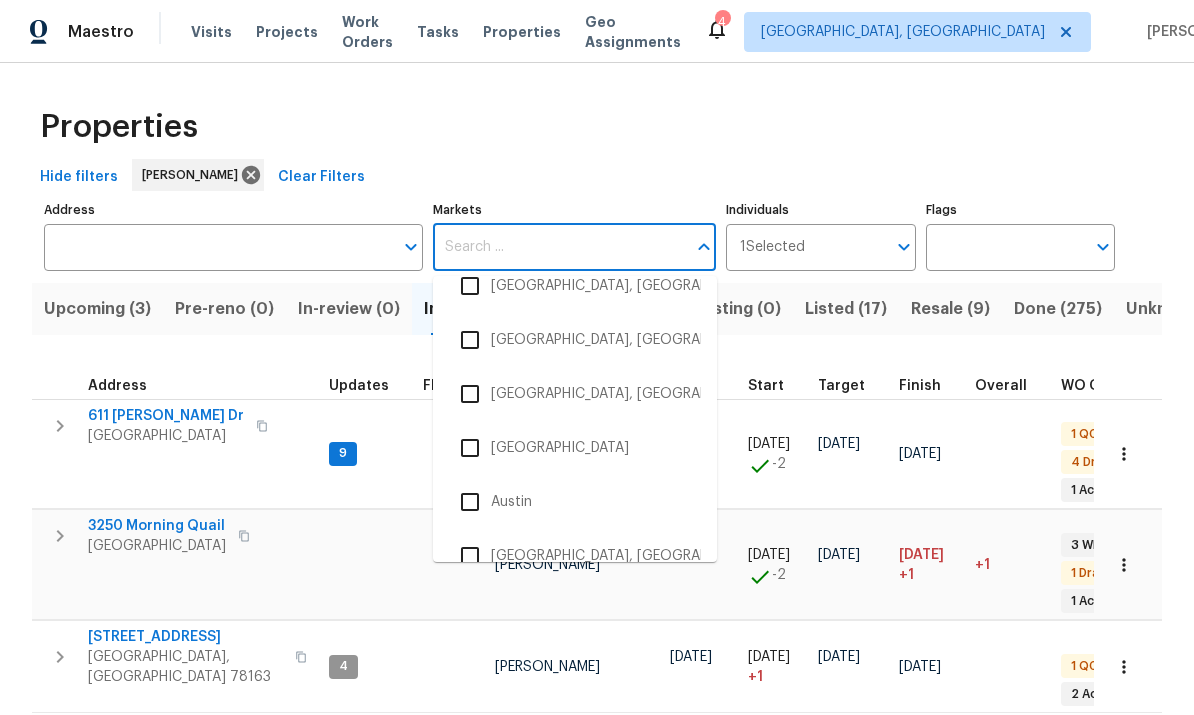 click on "Austin" at bounding box center (575, 502) 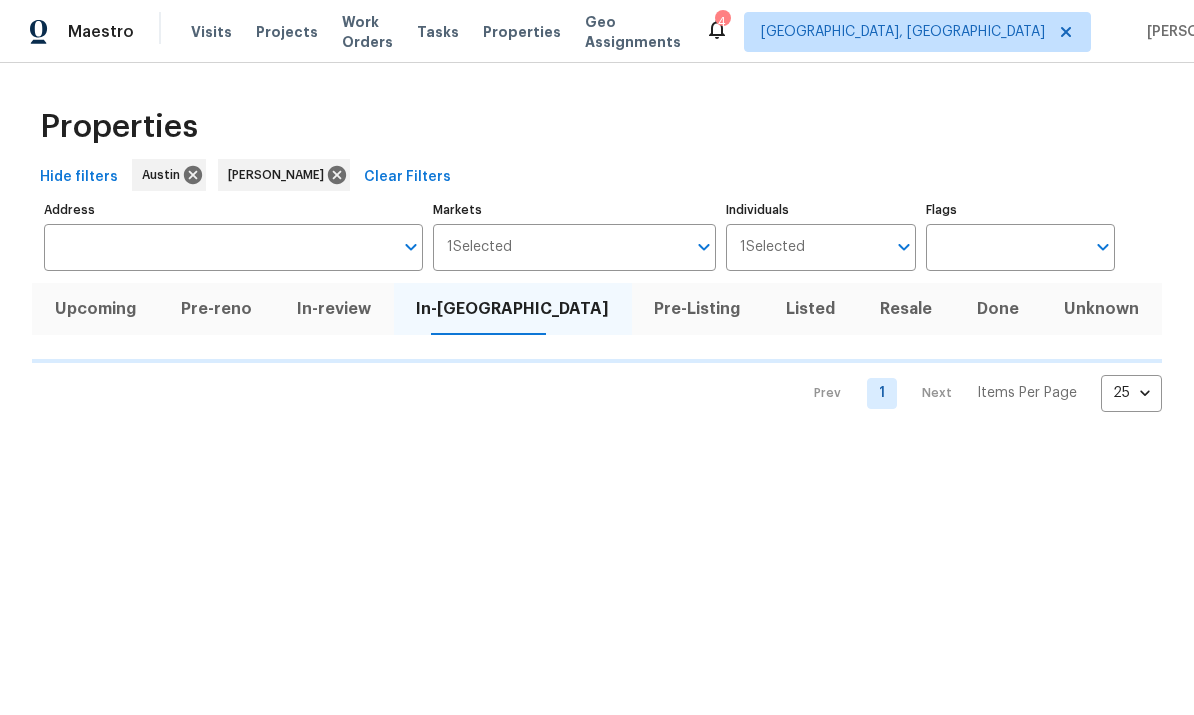 scroll, scrollTop: 0, scrollLeft: 0, axis: both 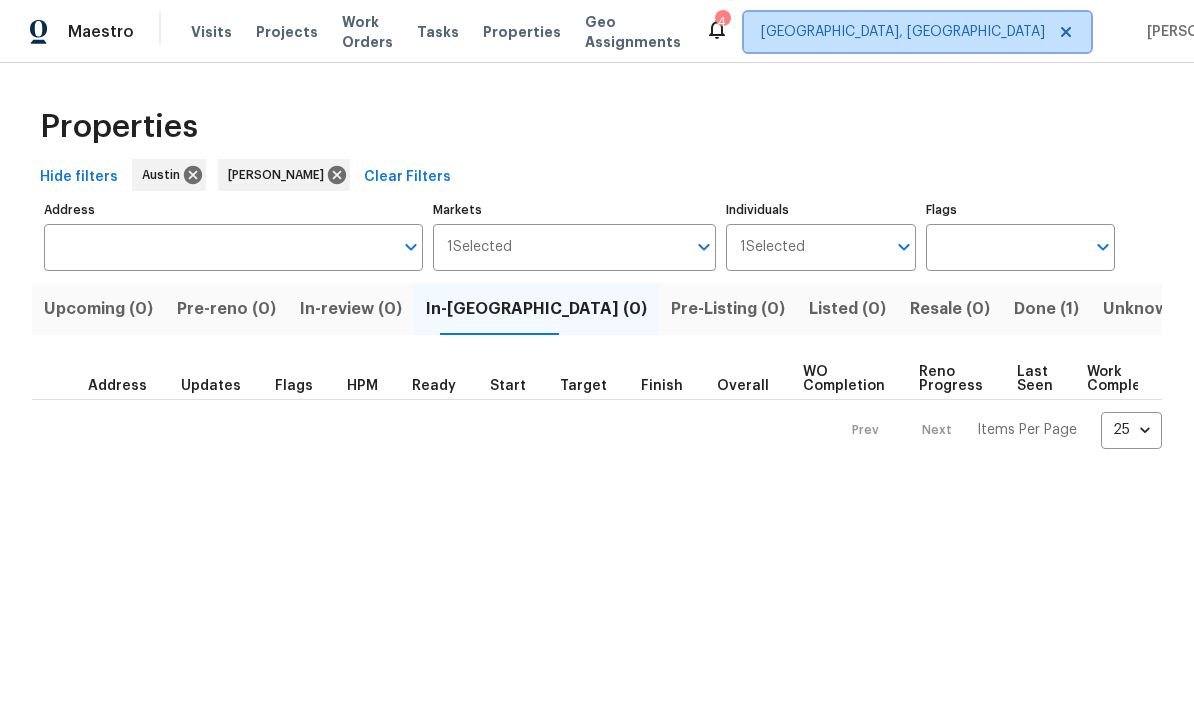 click on "Albuquerque, NM" at bounding box center (903, 32) 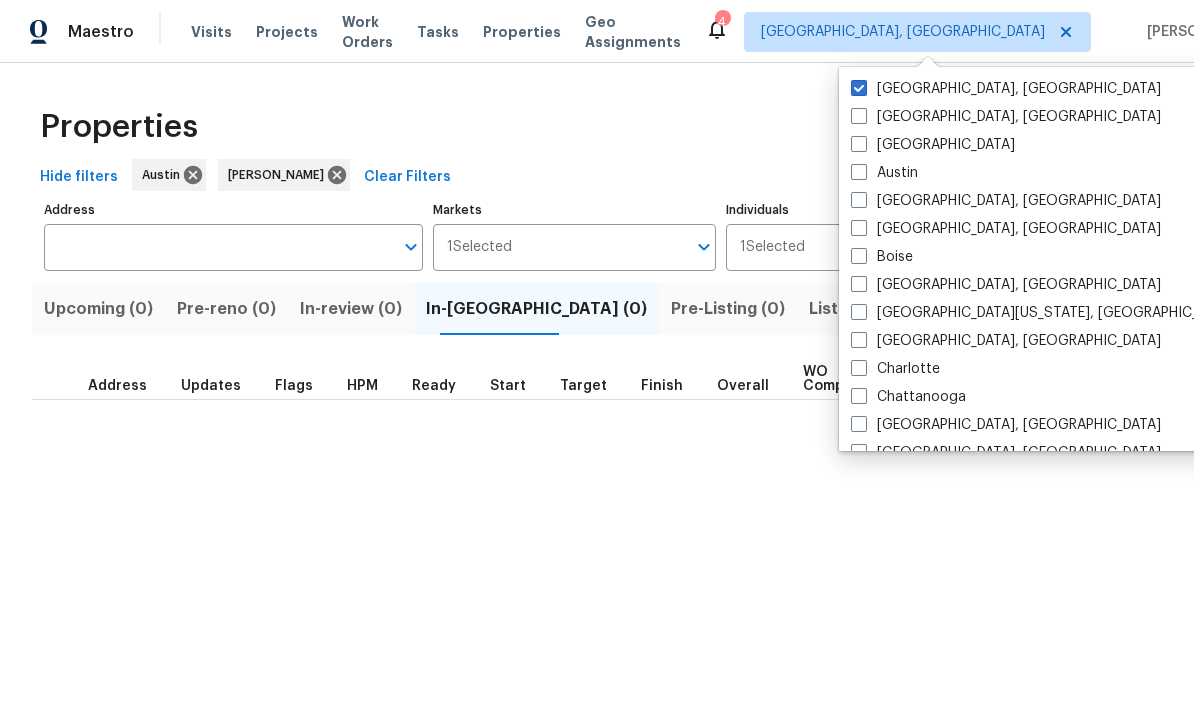click at bounding box center (859, 172) 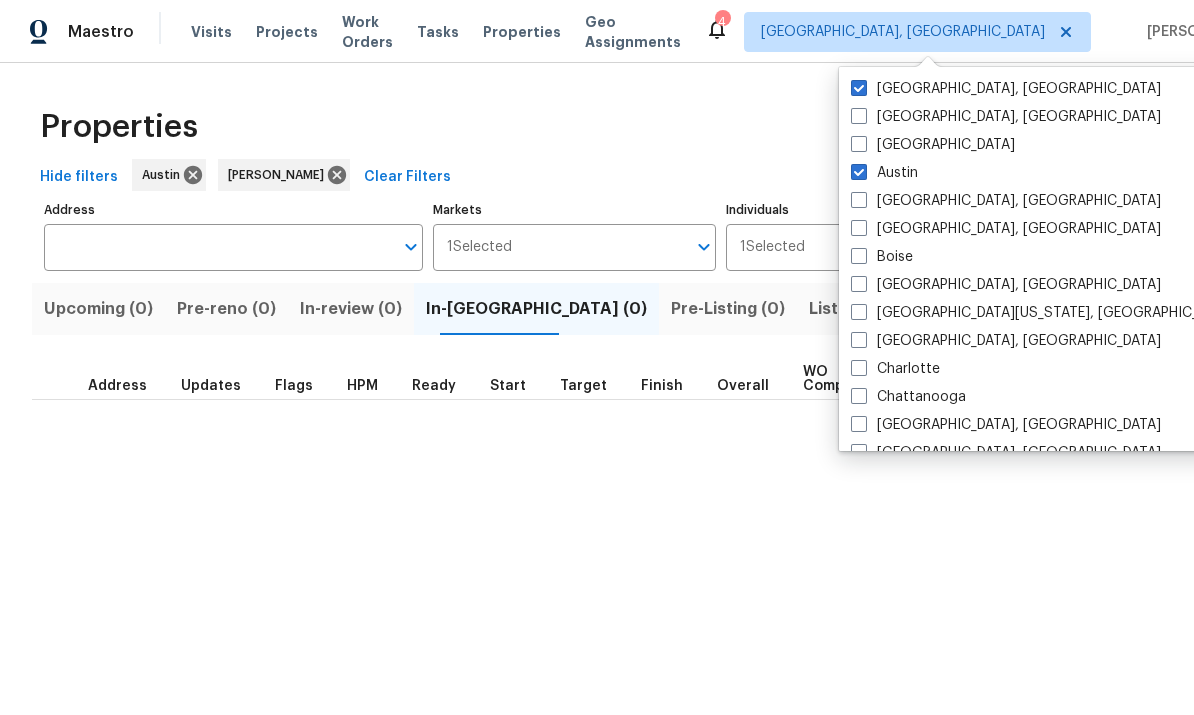 checkbox on "true" 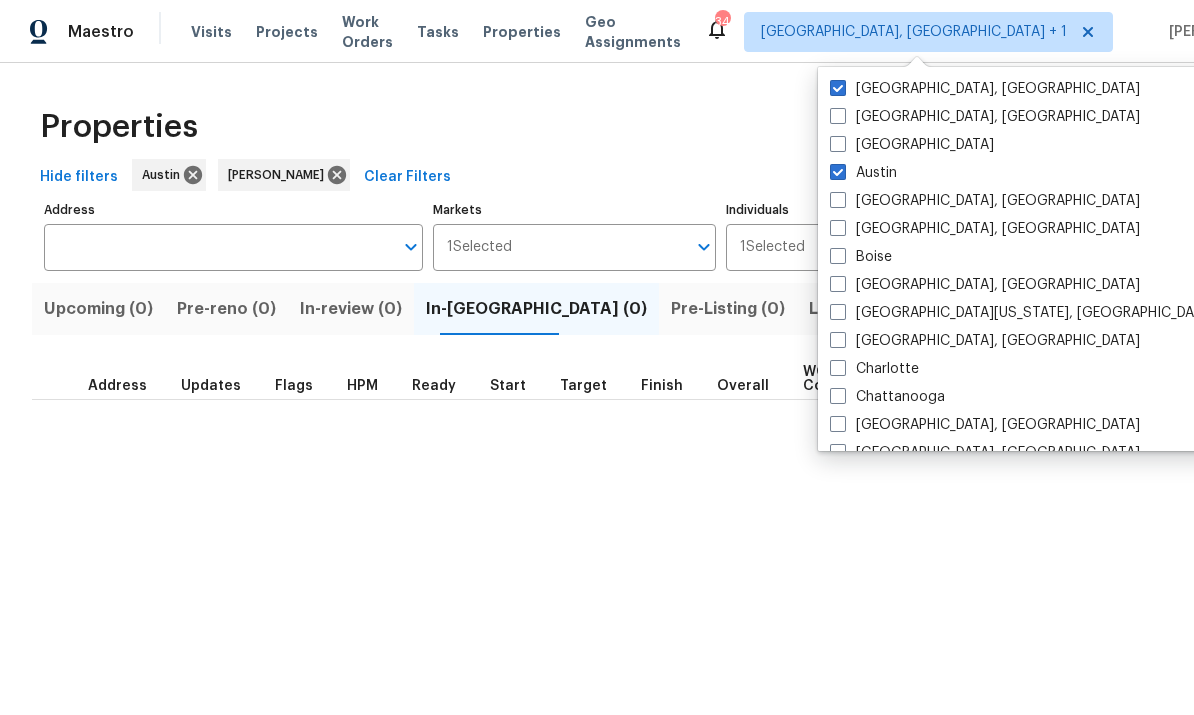 click at bounding box center (838, 88) 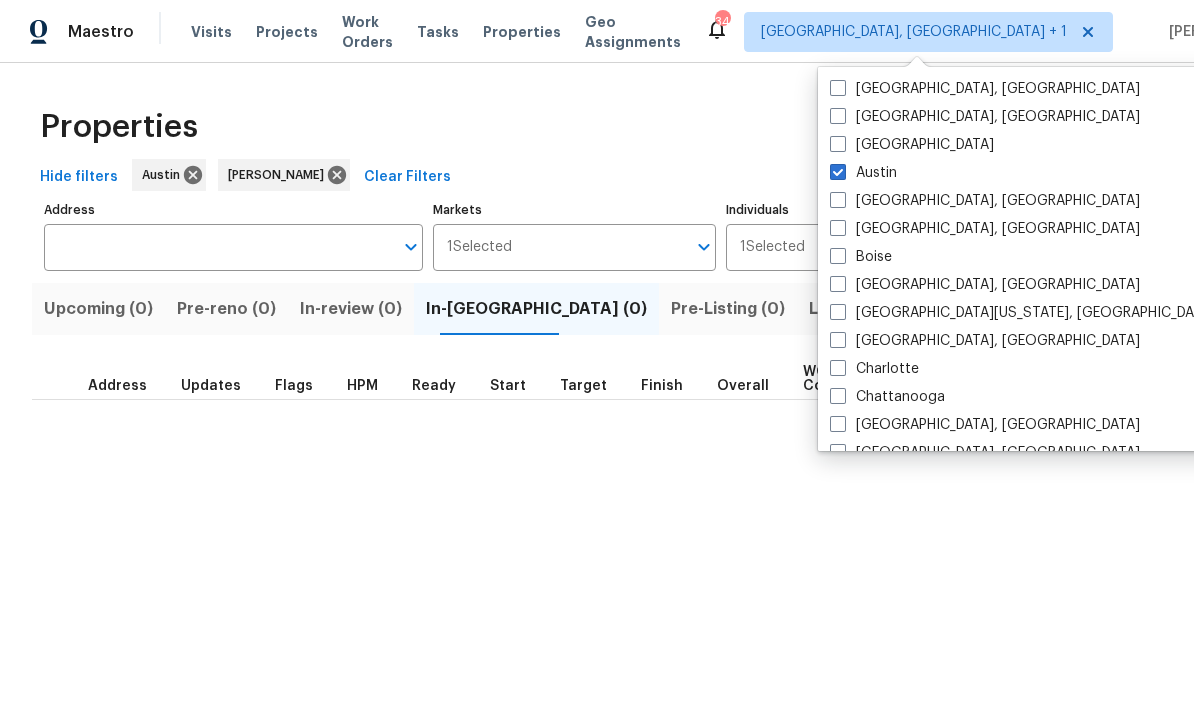 checkbox on "false" 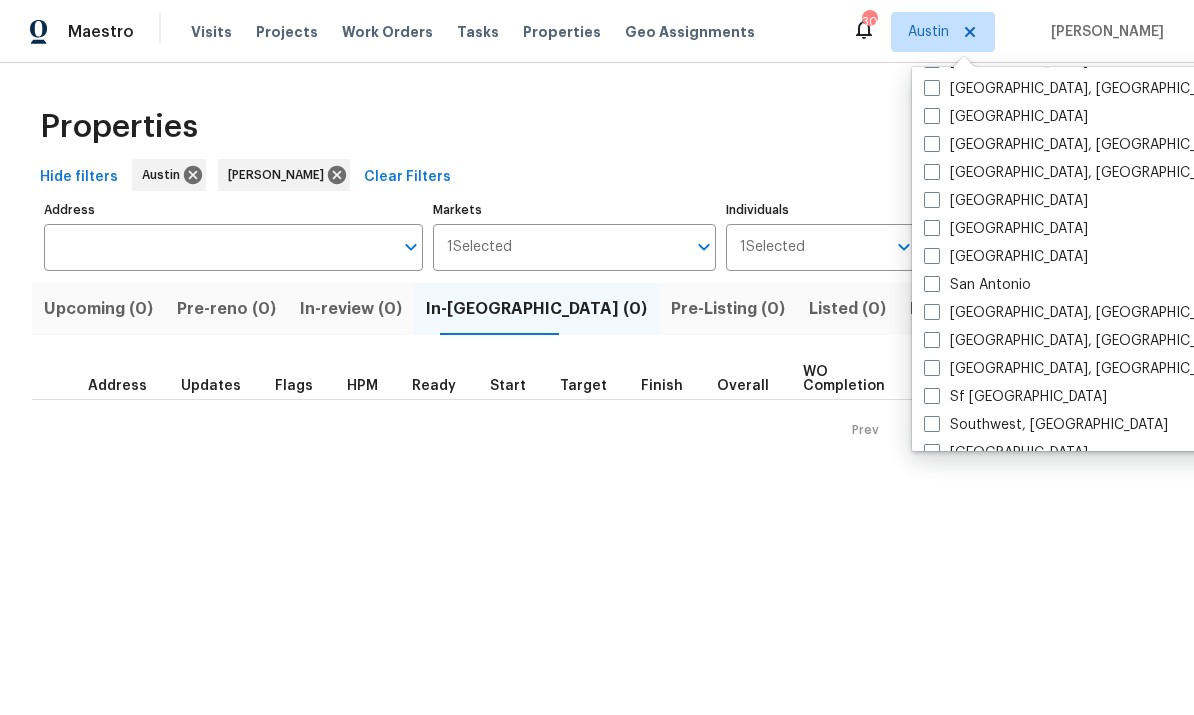 scroll, scrollTop: 1240, scrollLeft: 0, axis: vertical 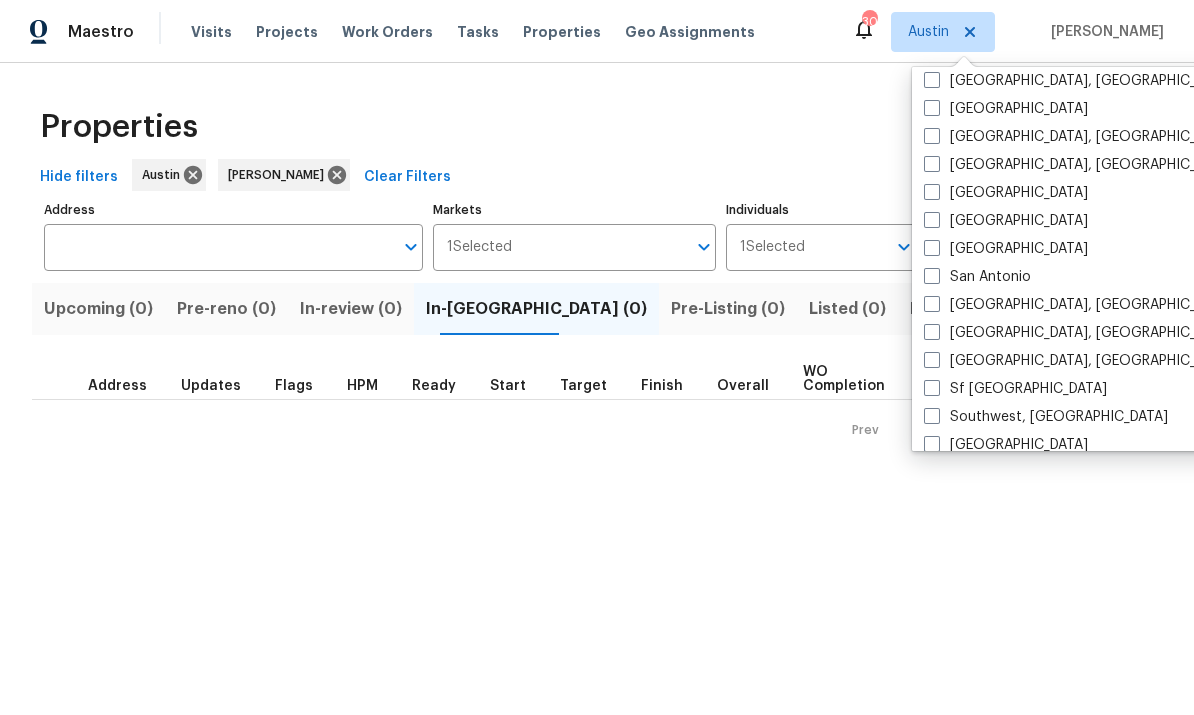 click at bounding box center (932, 276) 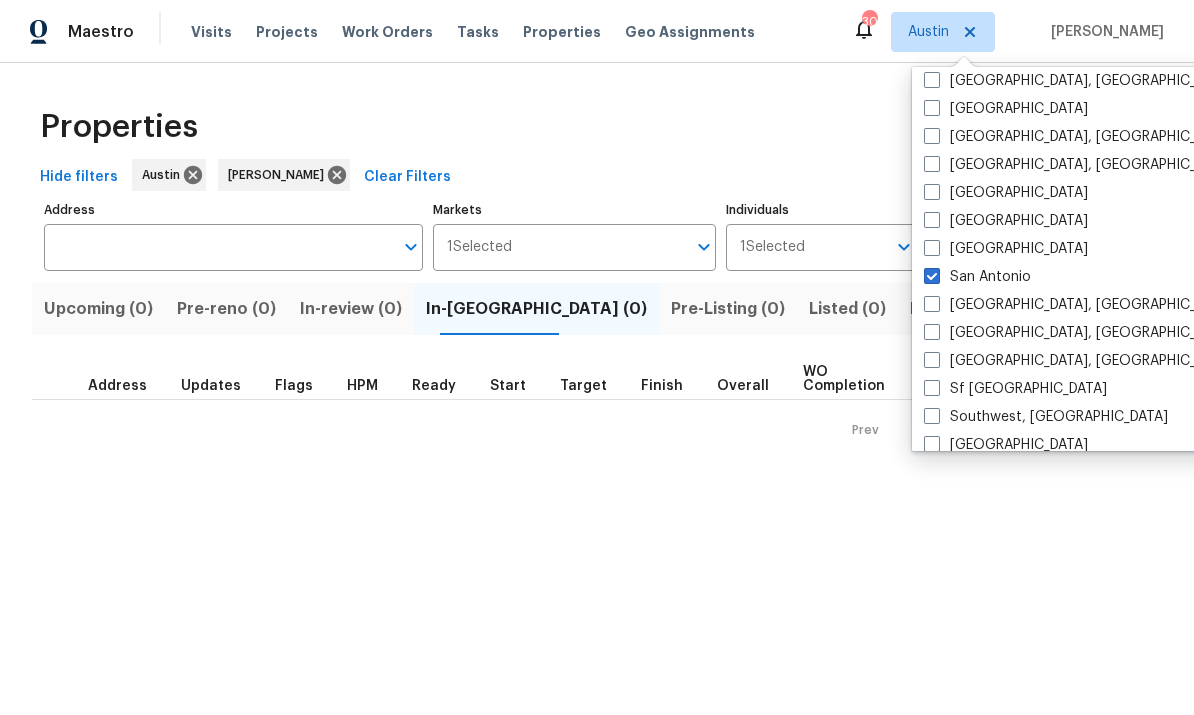 checkbox on "true" 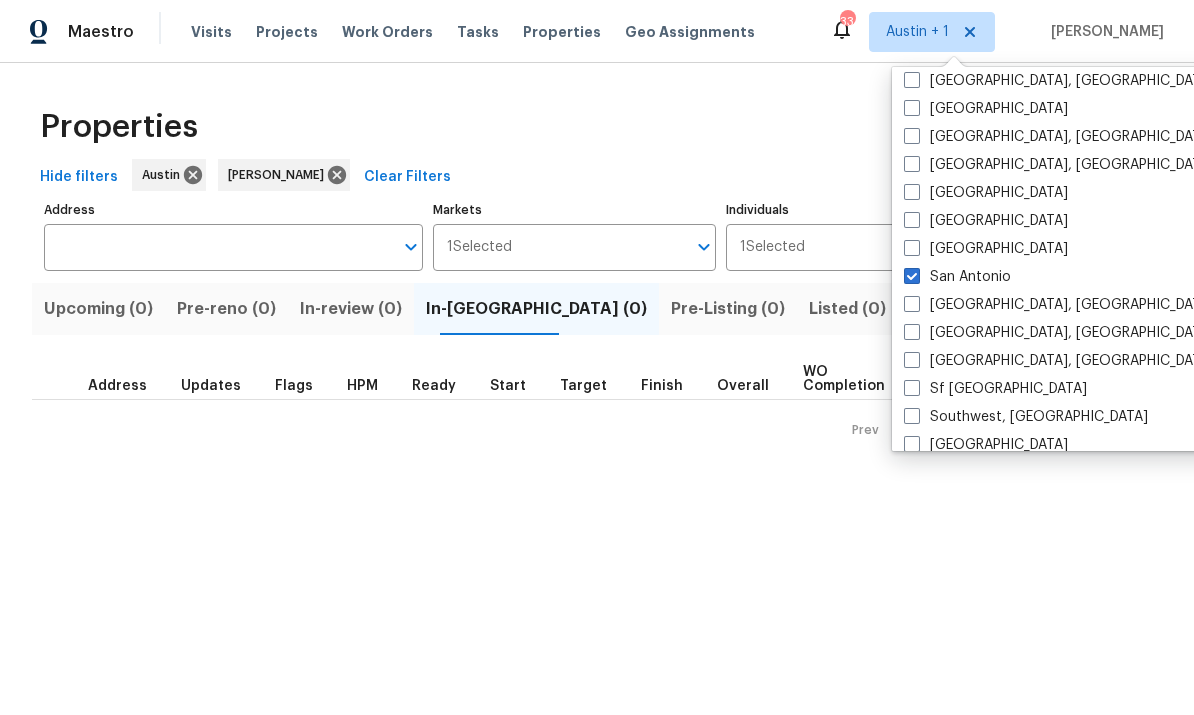 click on "Hide filters Austin Chris Fuentes Clear Filters" at bounding box center (597, 177) 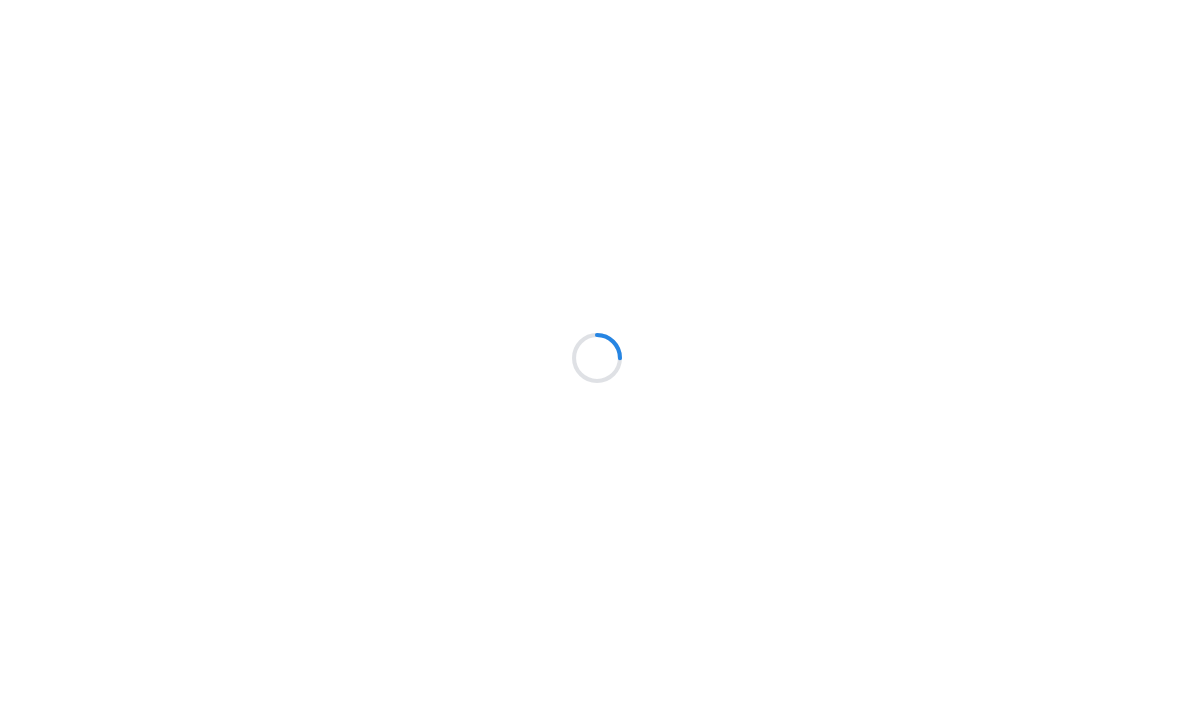 scroll, scrollTop: 0, scrollLeft: 0, axis: both 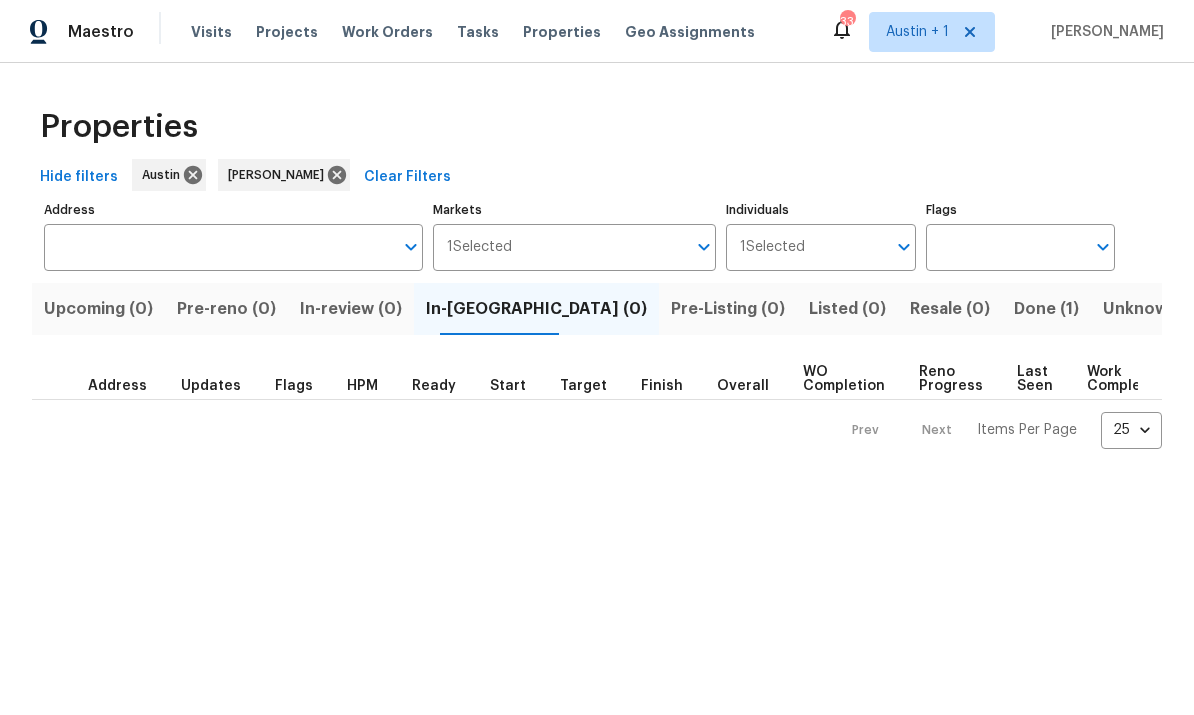 click on "Done (1)" at bounding box center [1046, 309] 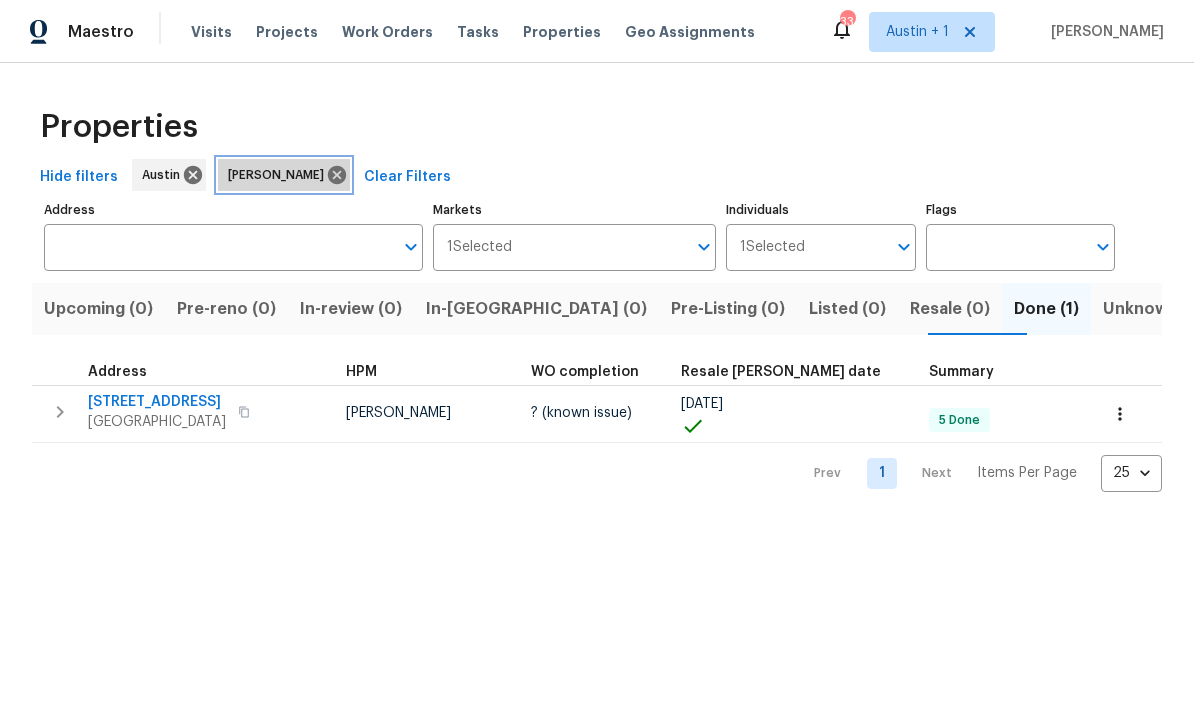 click 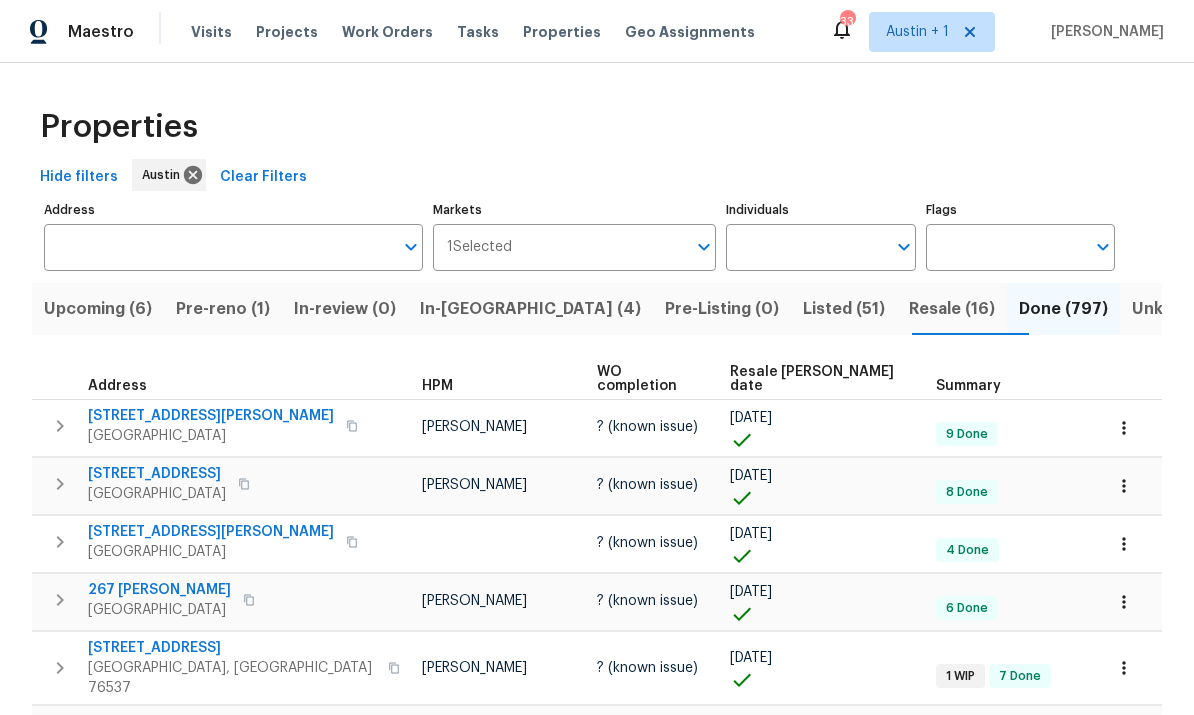 click on "Resale (16)" at bounding box center [952, 309] 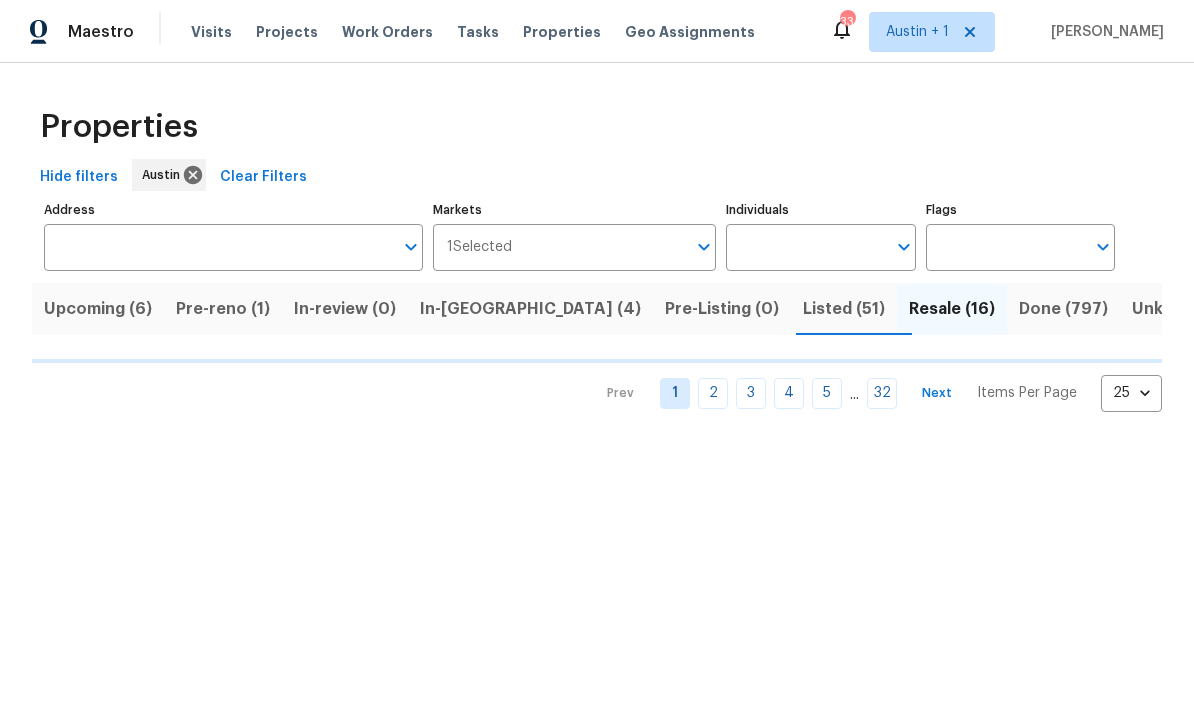 click on "Listed (51)" at bounding box center [844, 309] 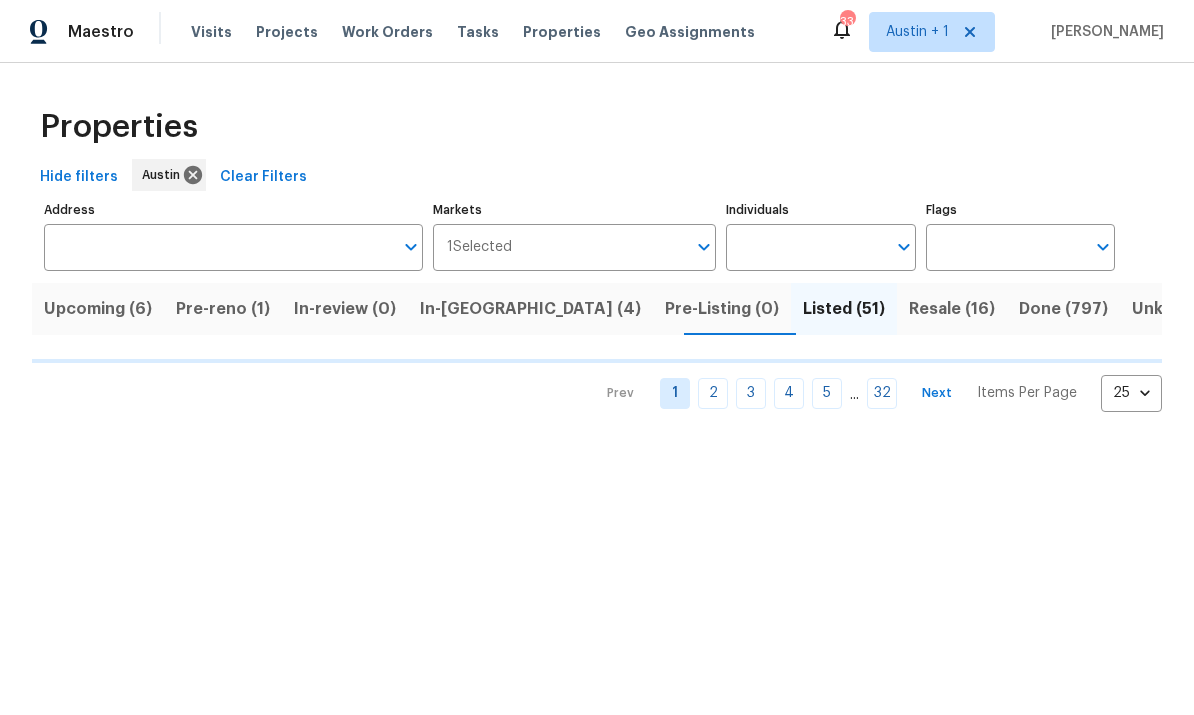 click on "In-reno (4)" at bounding box center [530, 309] 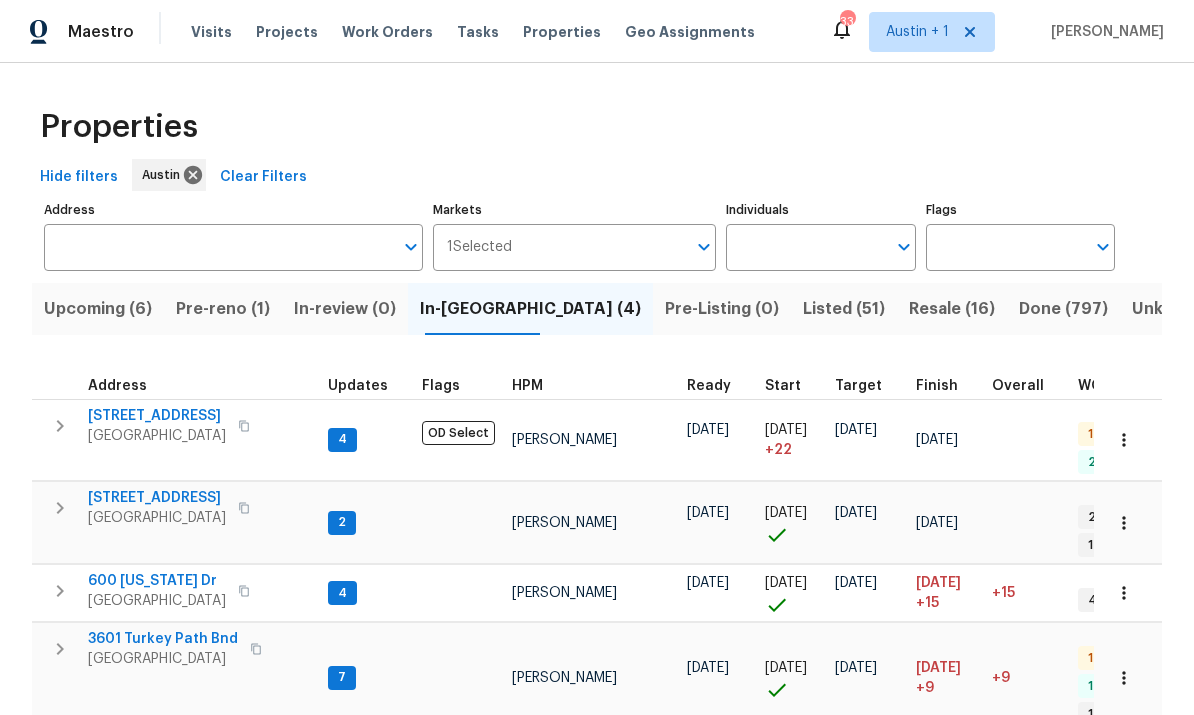 scroll, scrollTop: 2, scrollLeft: 1, axis: both 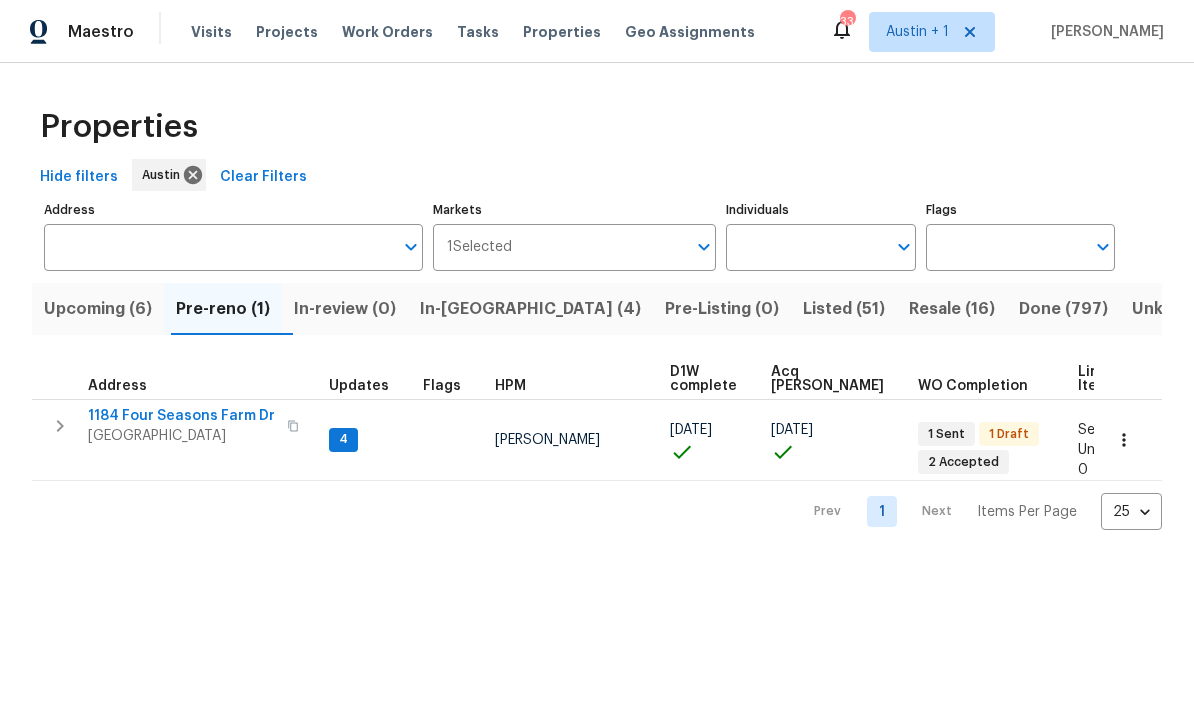 click on "1184 Four Seasons Farm Dr" at bounding box center (181, 416) 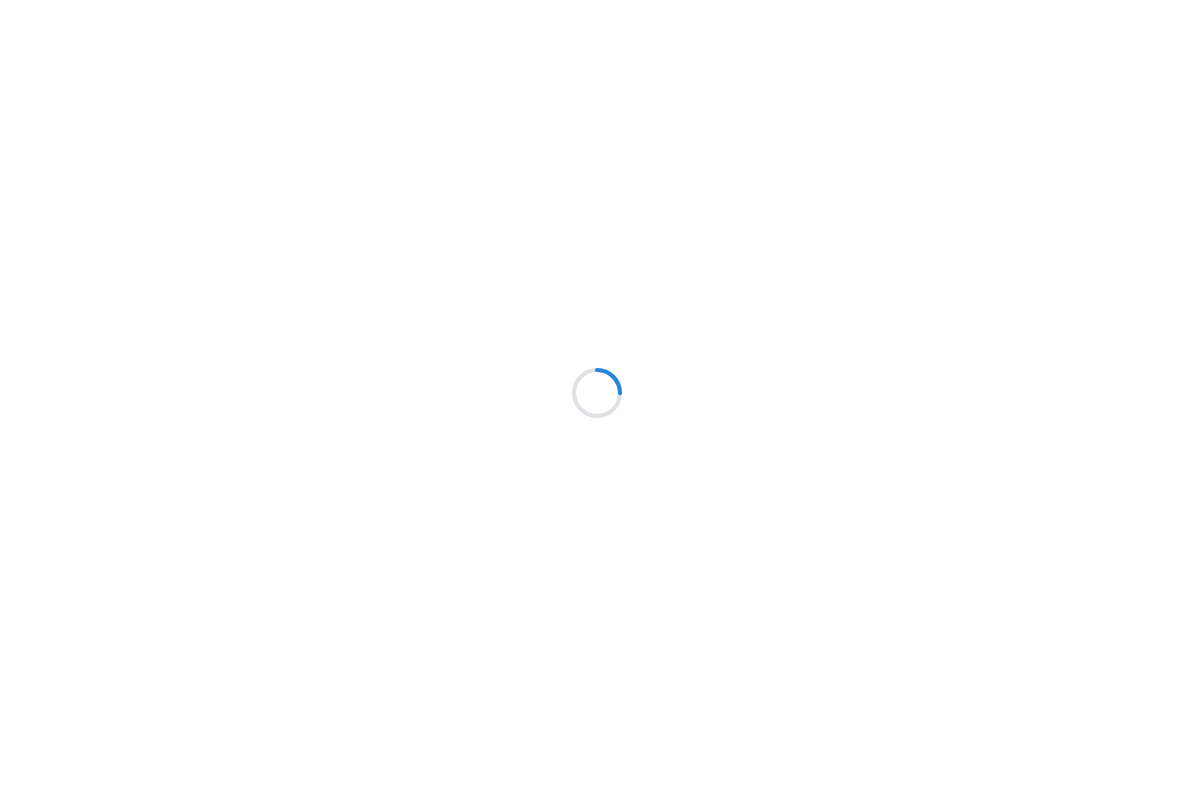 scroll, scrollTop: 0, scrollLeft: 0, axis: both 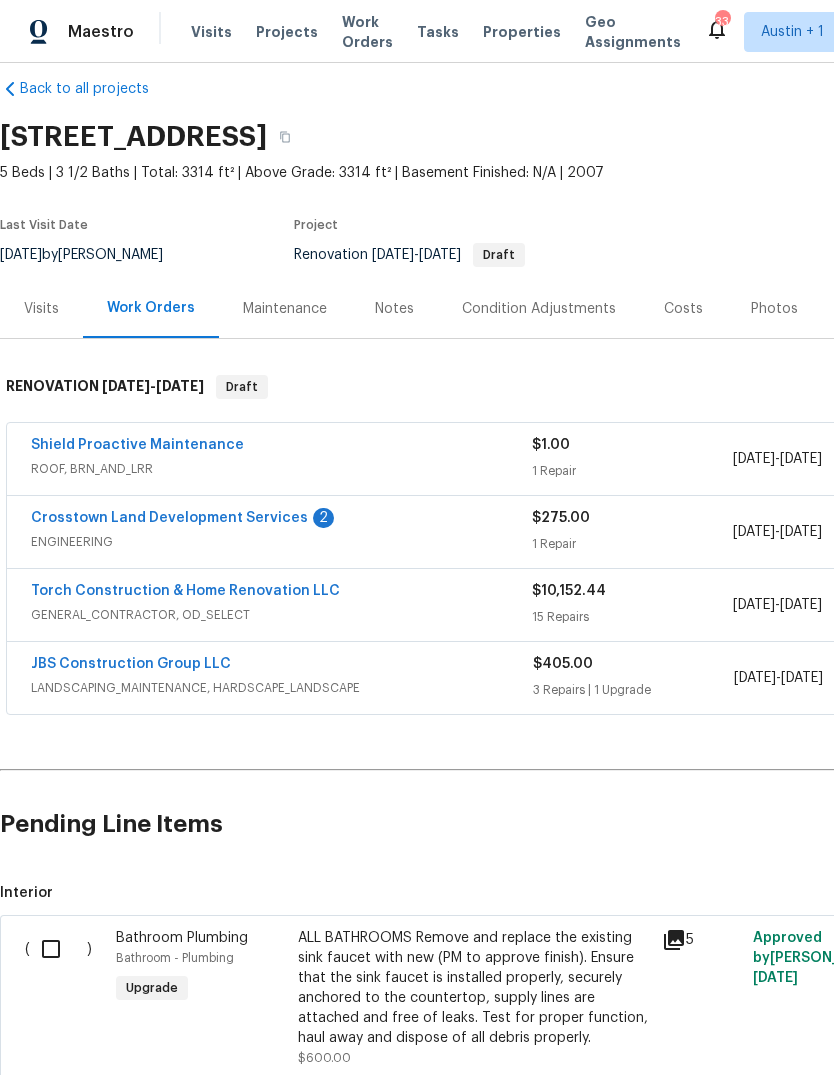 click on "Crosstown Land Development Services" at bounding box center [169, 518] 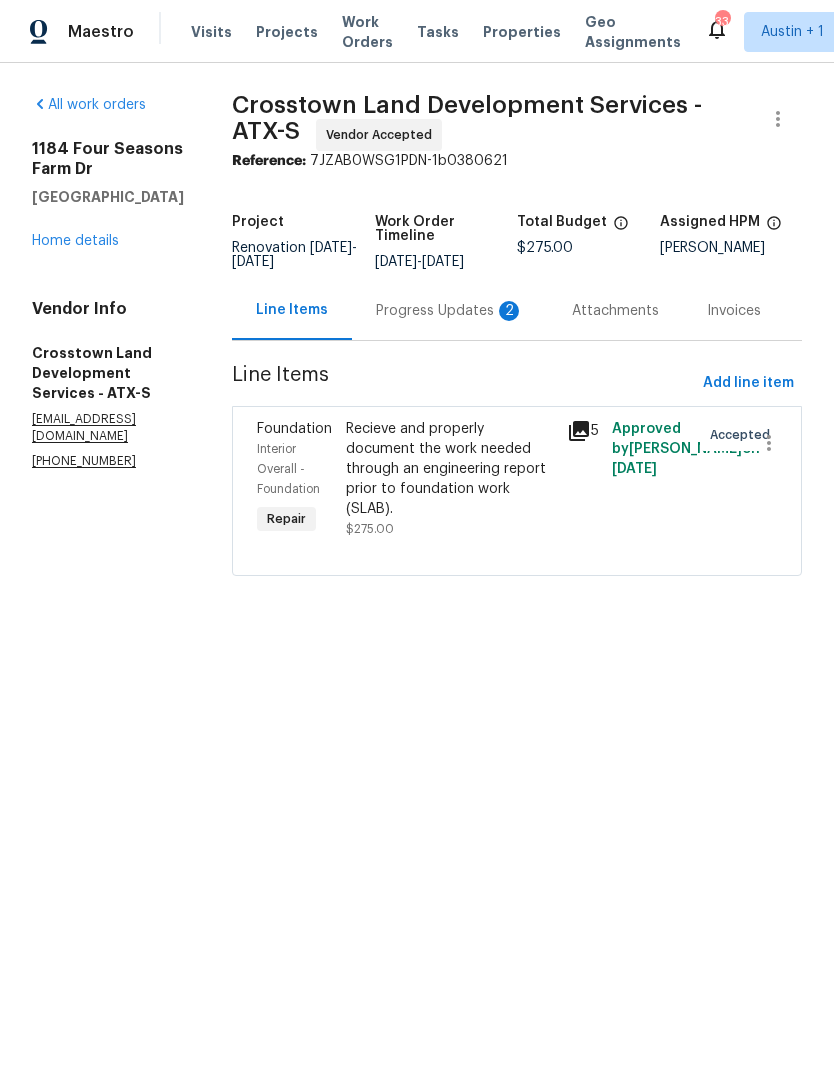 click on "Home details" at bounding box center (75, 241) 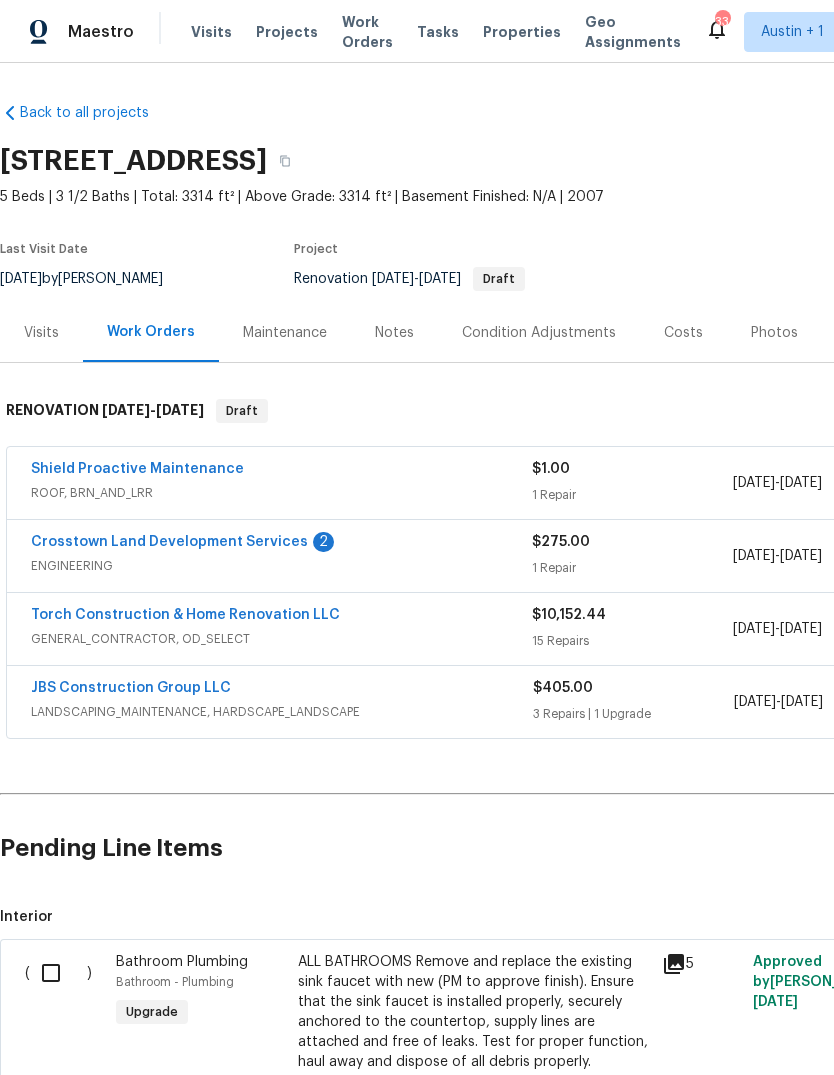 click on "Crosstown Land Development Services" at bounding box center [169, 542] 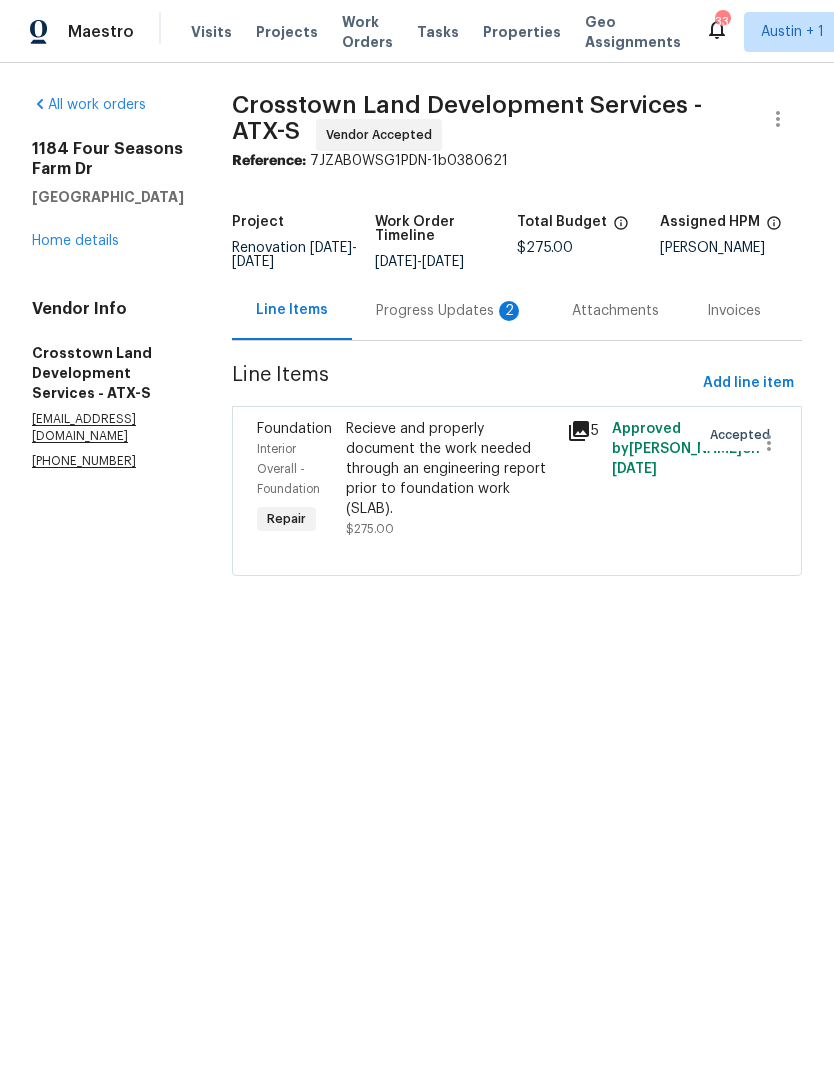 click on "Progress Updates 2" at bounding box center (450, 311) 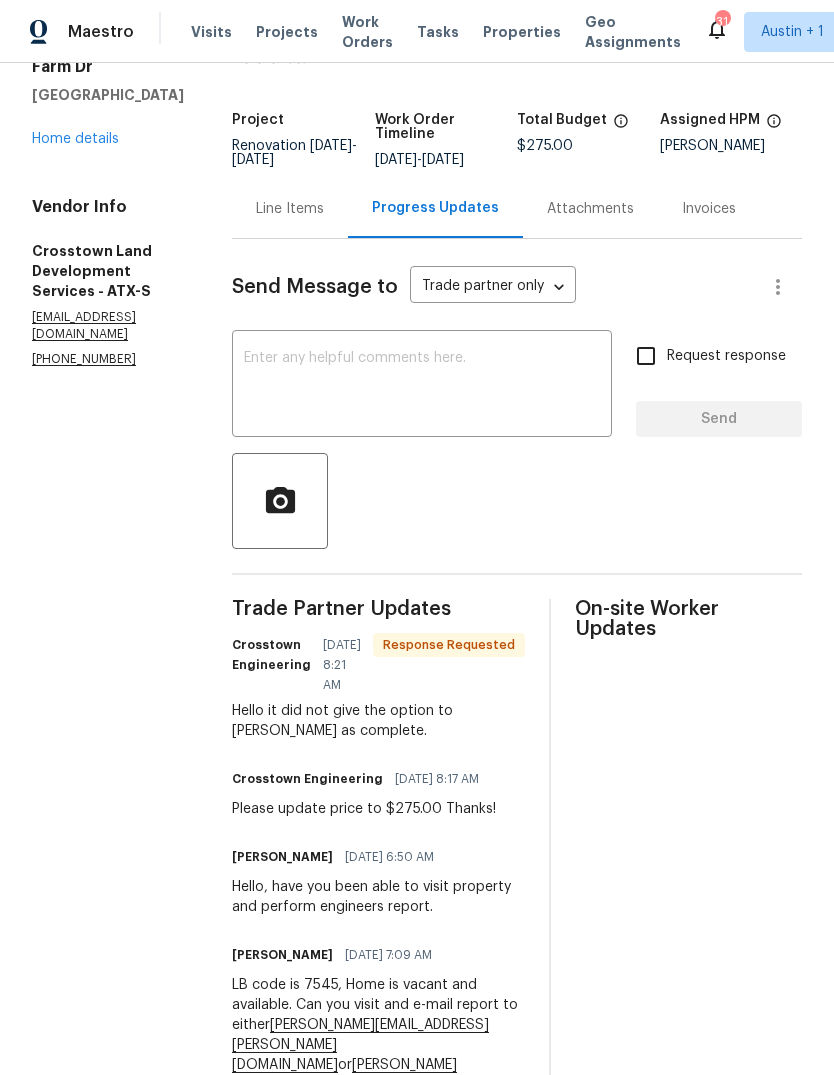 scroll, scrollTop: 101, scrollLeft: 0, axis: vertical 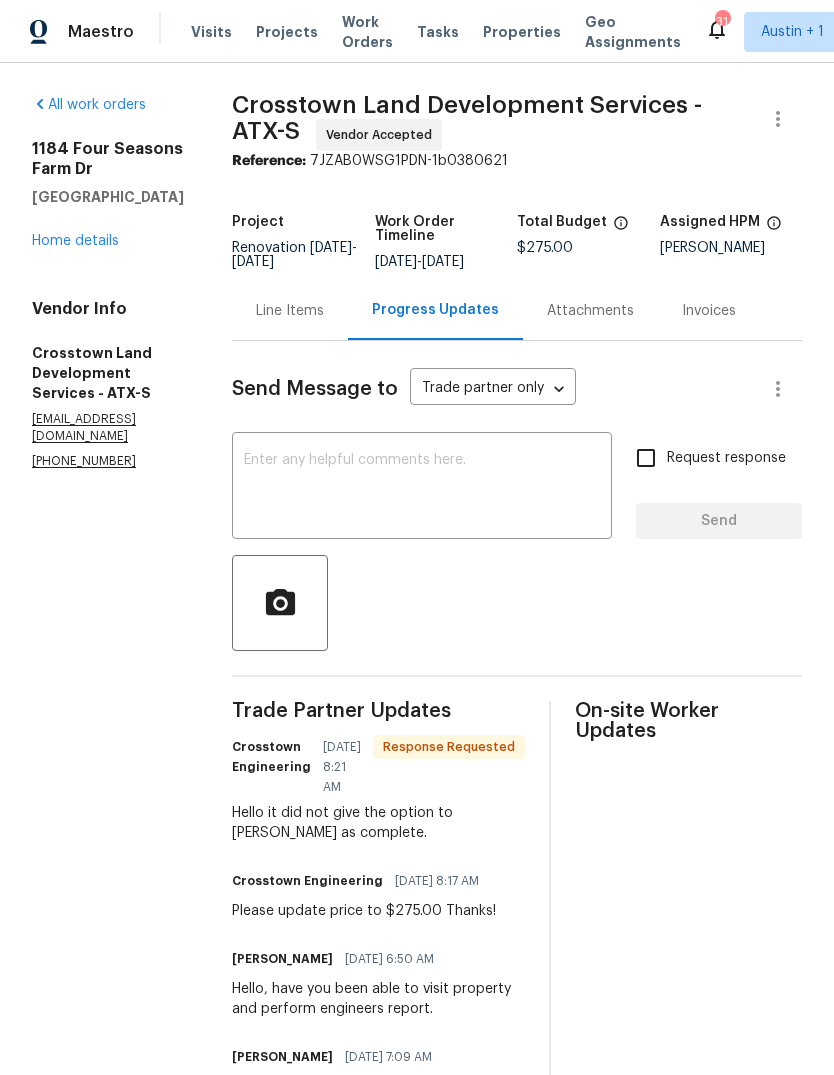 click on "Home details" at bounding box center (75, 241) 